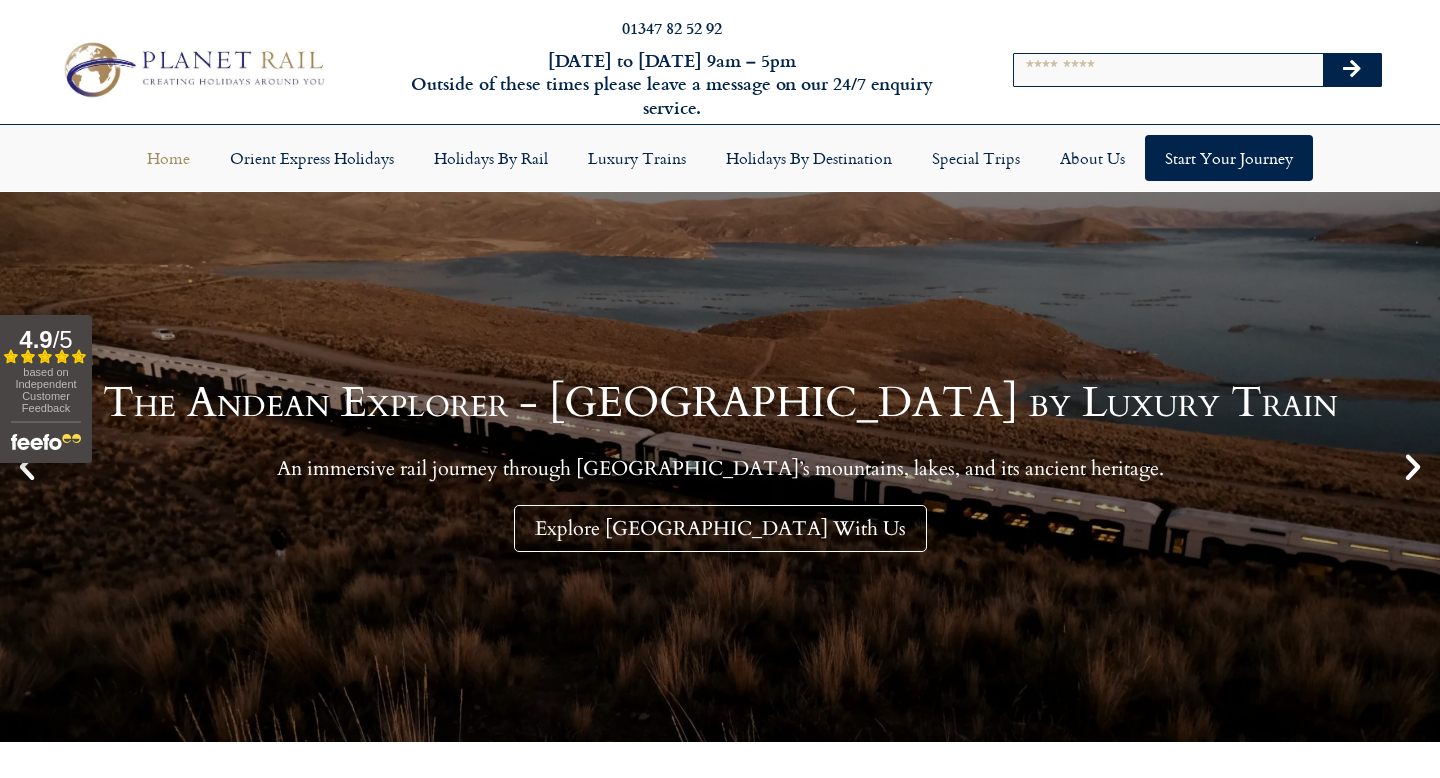 scroll, scrollTop: 0, scrollLeft: 0, axis: both 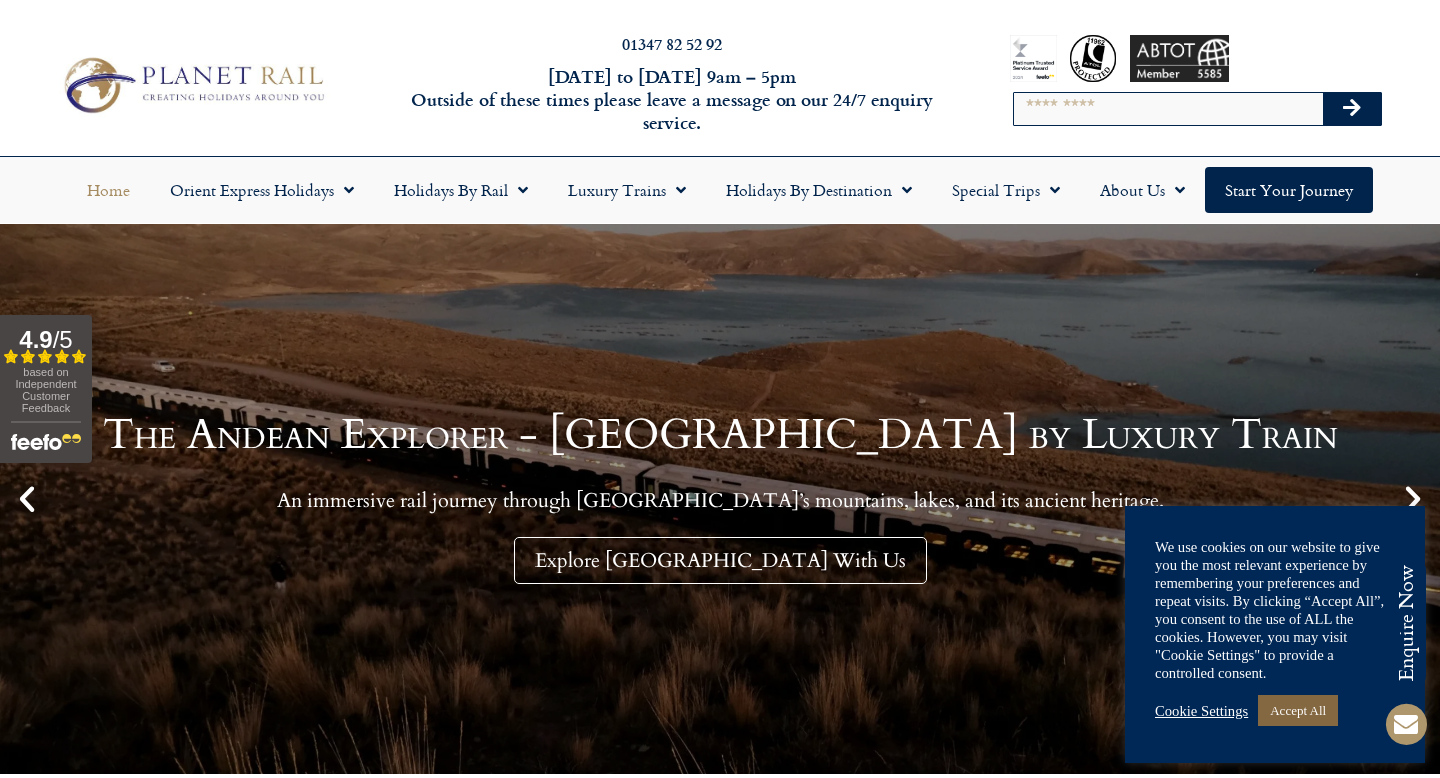 click on "Accept All" at bounding box center (1298, 710) 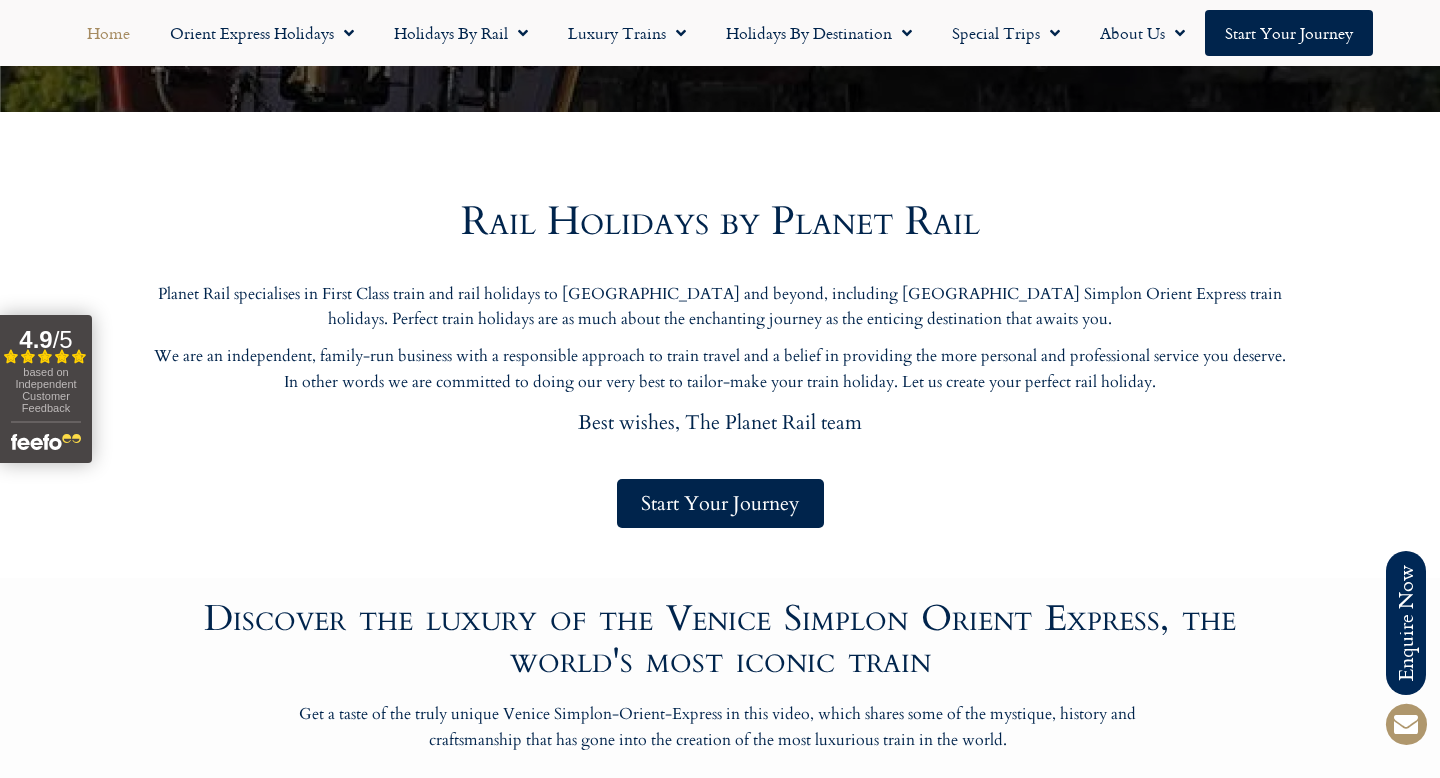 scroll, scrollTop: 647, scrollLeft: 0, axis: vertical 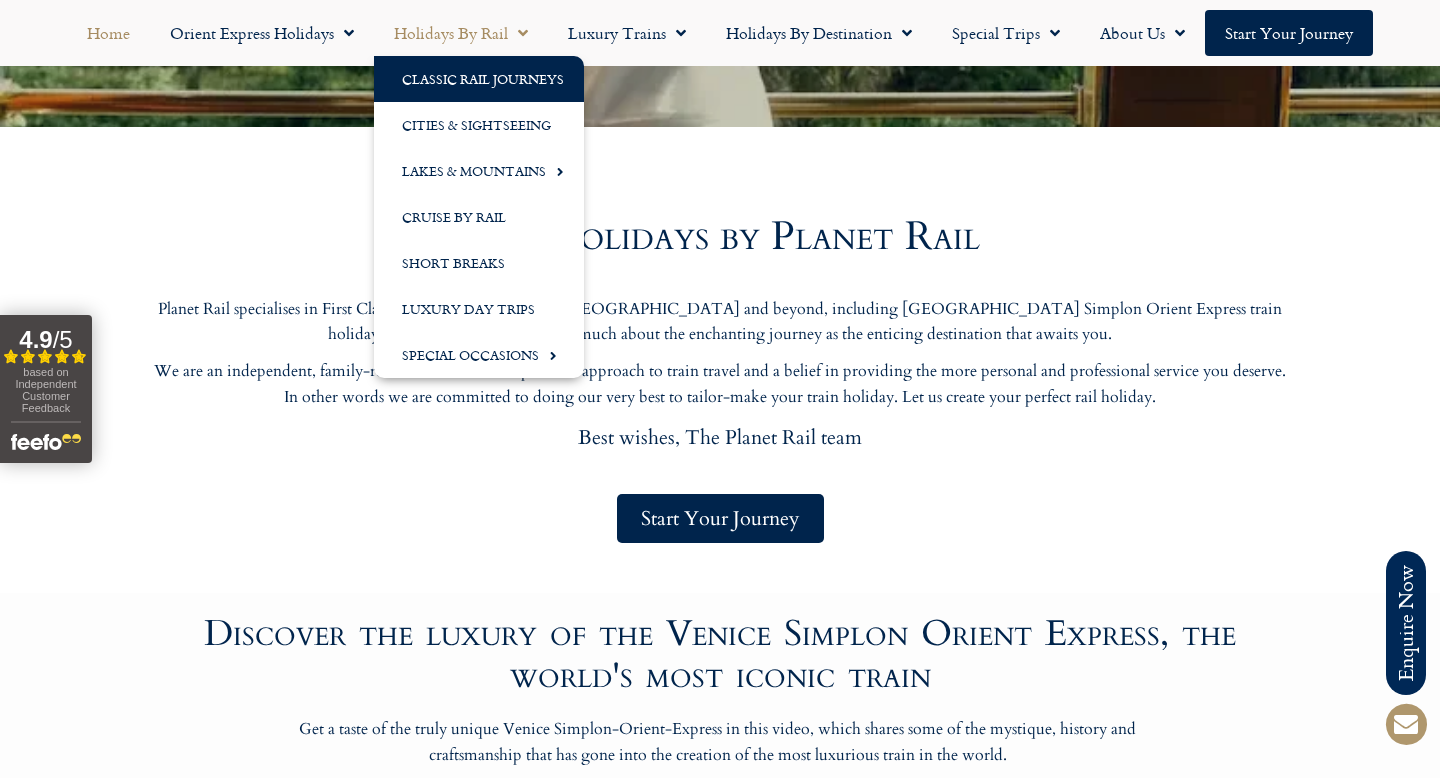 click on "Classic Rail Journeys" 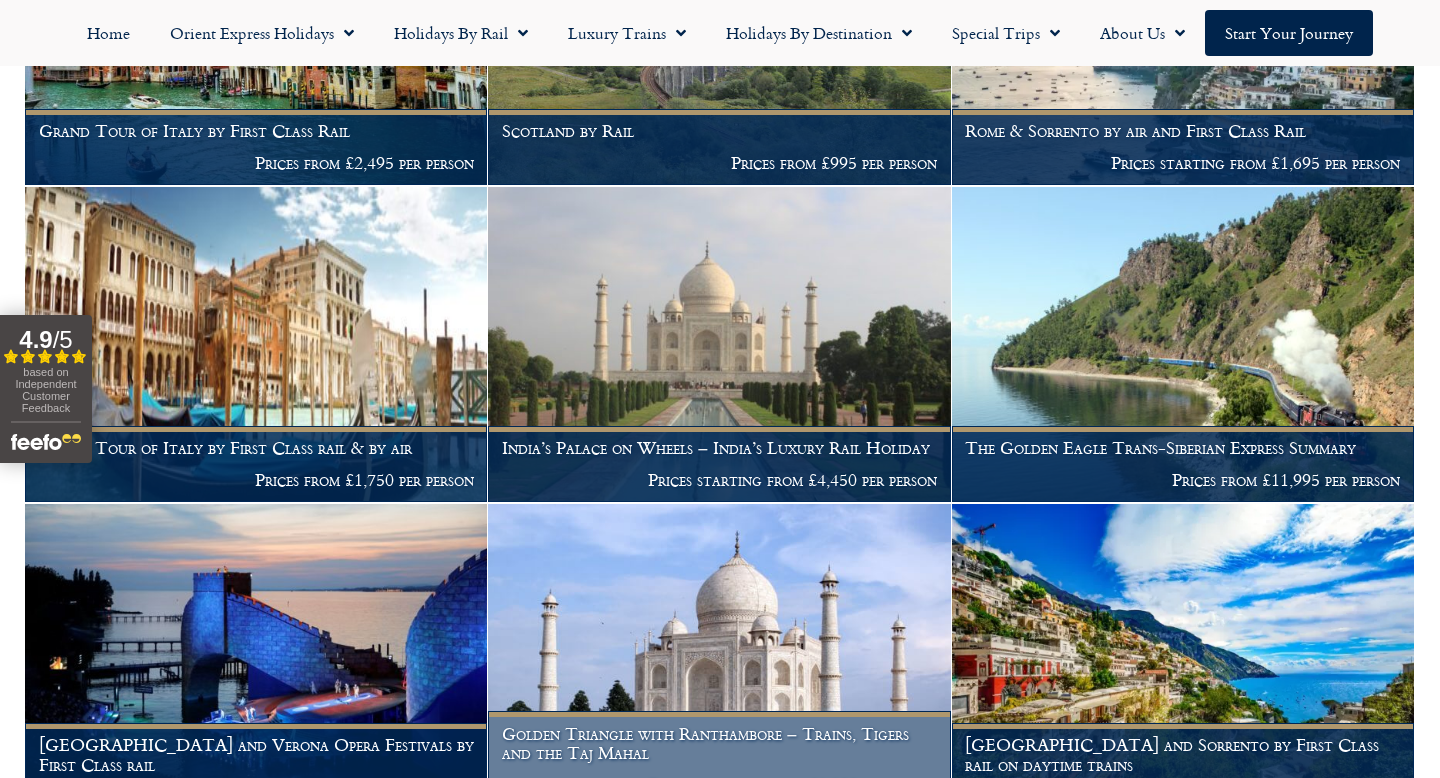 scroll, scrollTop: 1590, scrollLeft: 0, axis: vertical 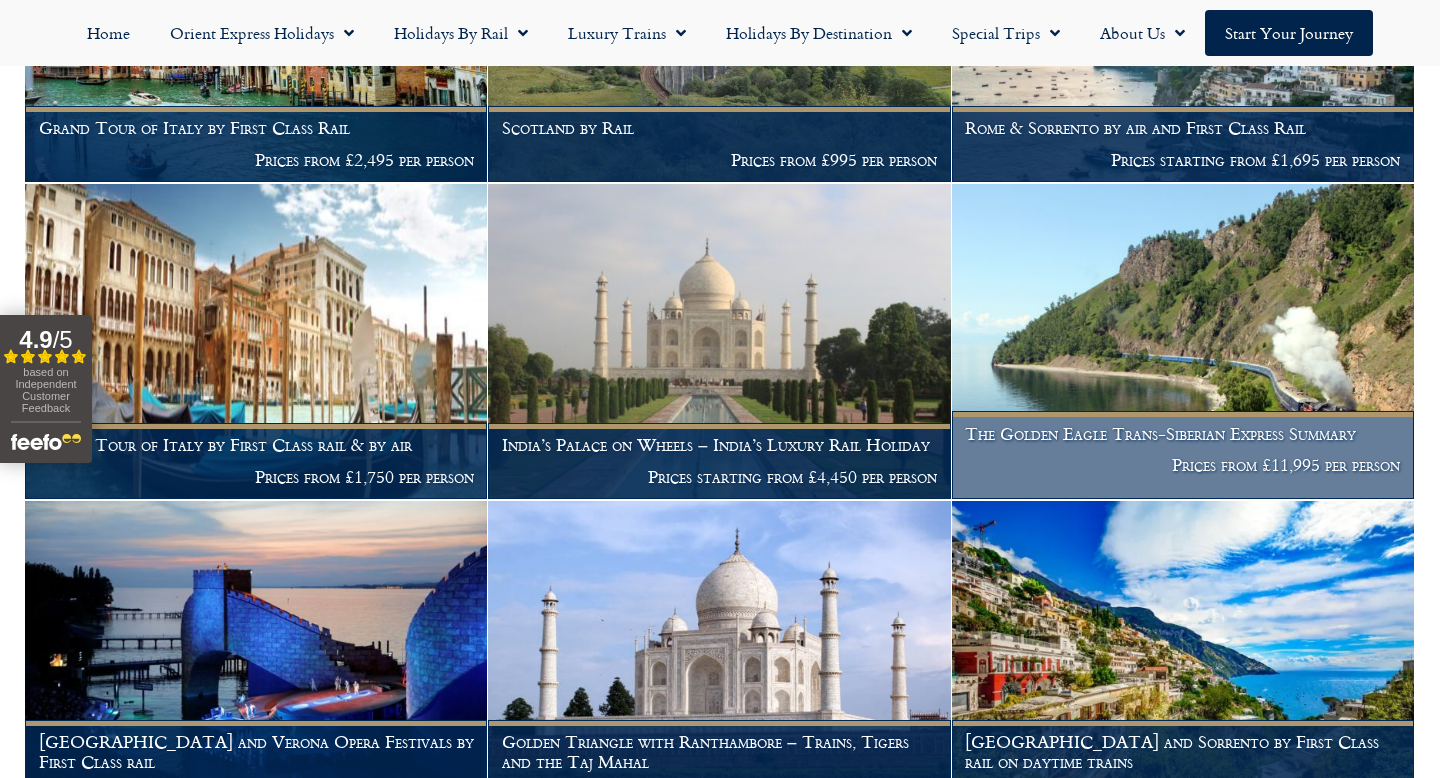 click on "The Golden Eagle Trans-Siberian Express Summary
Prices from £11,995 per person" at bounding box center (1183, 455) 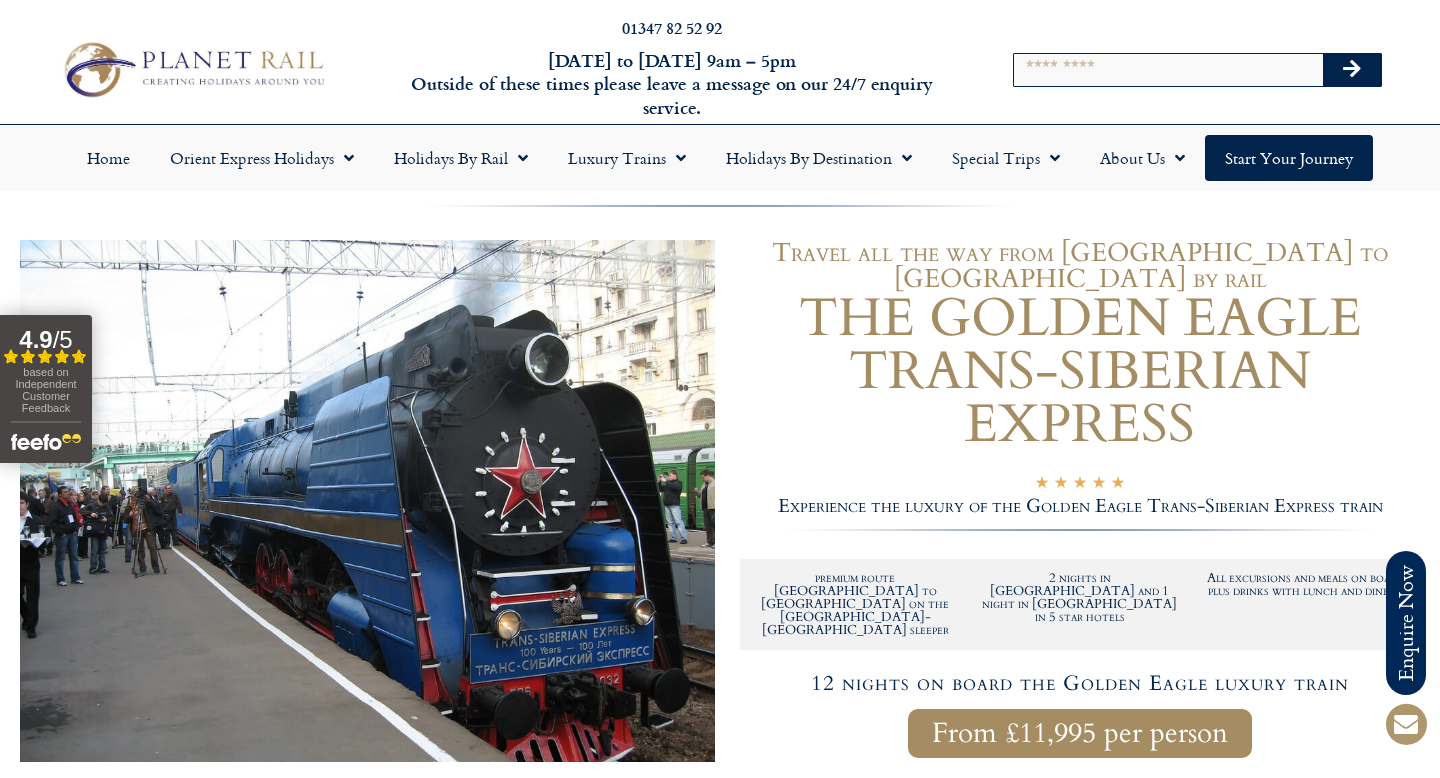 scroll, scrollTop: 0, scrollLeft: 0, axis: both 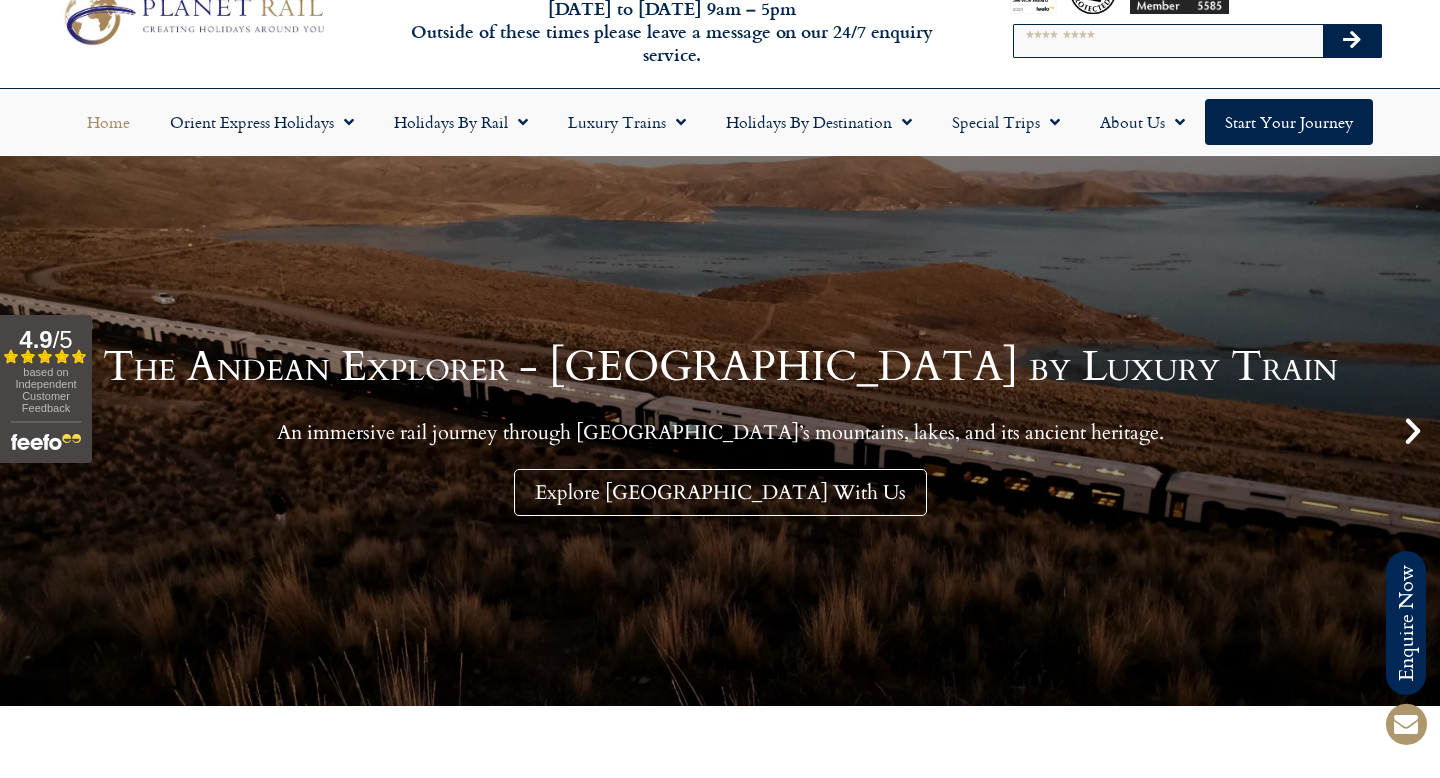 click on "The Andean Explorer - [GEOGRAPHIC_DATA] by Luxury Train" at bounding box center [720, 367] 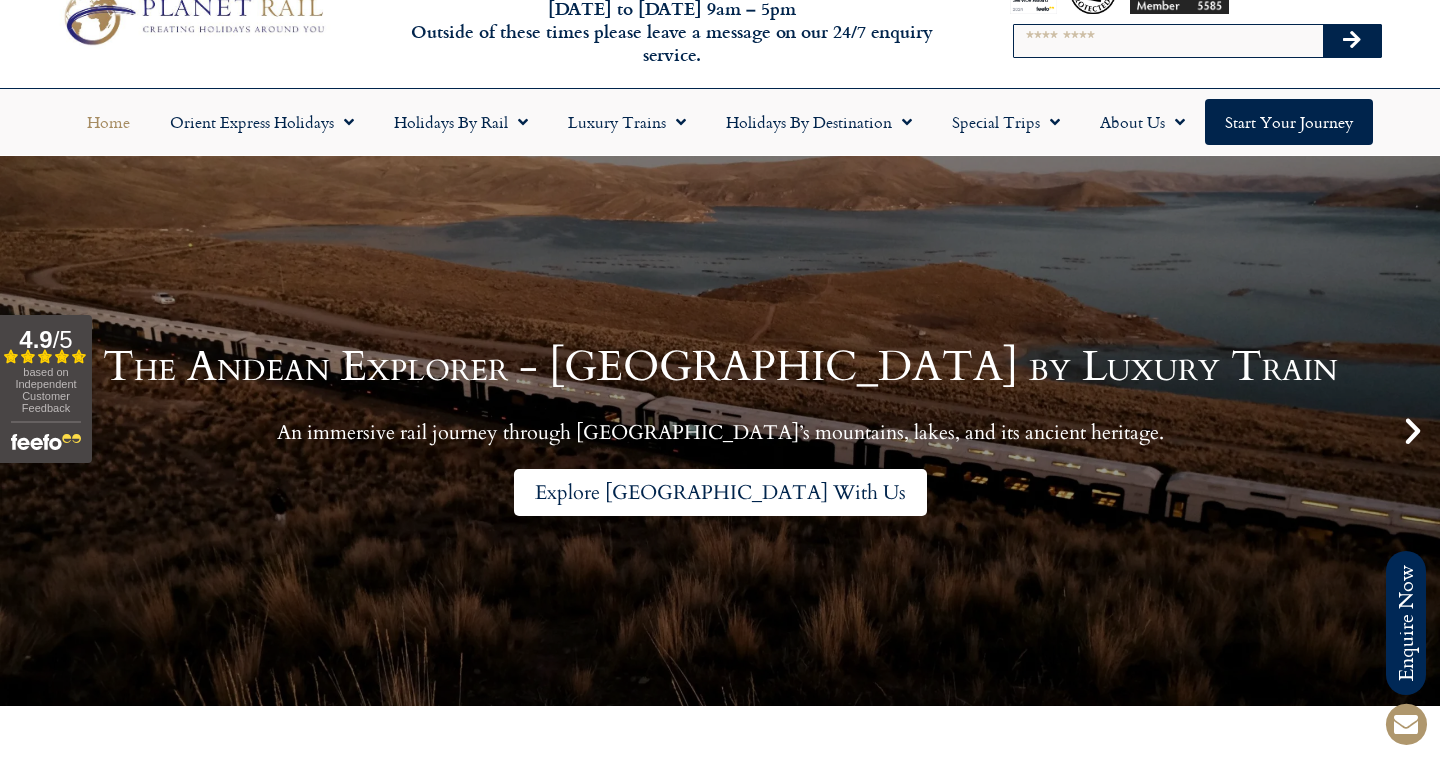 click on "Explore Peru With Us" at bounding box center [720, 492] 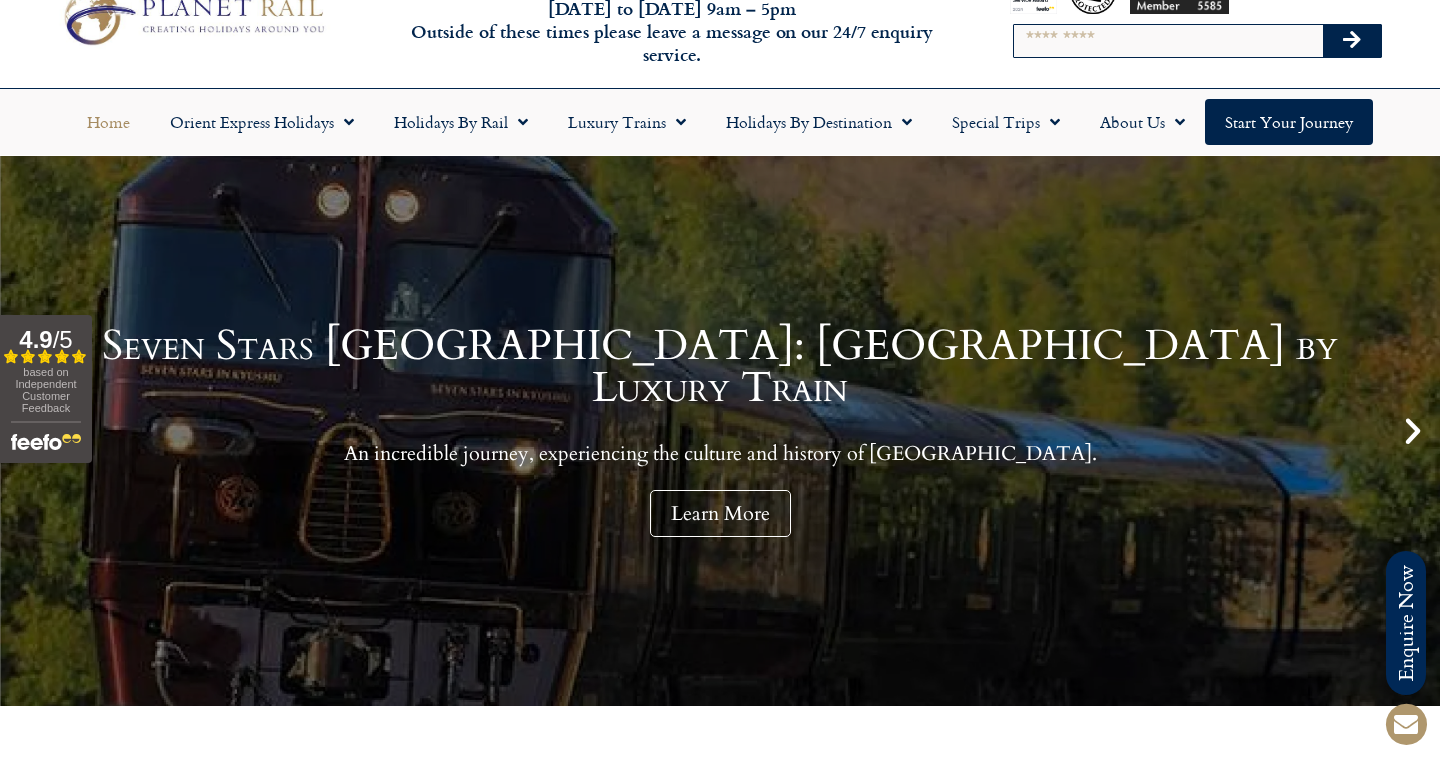 click at bounding box center [1413, 431] 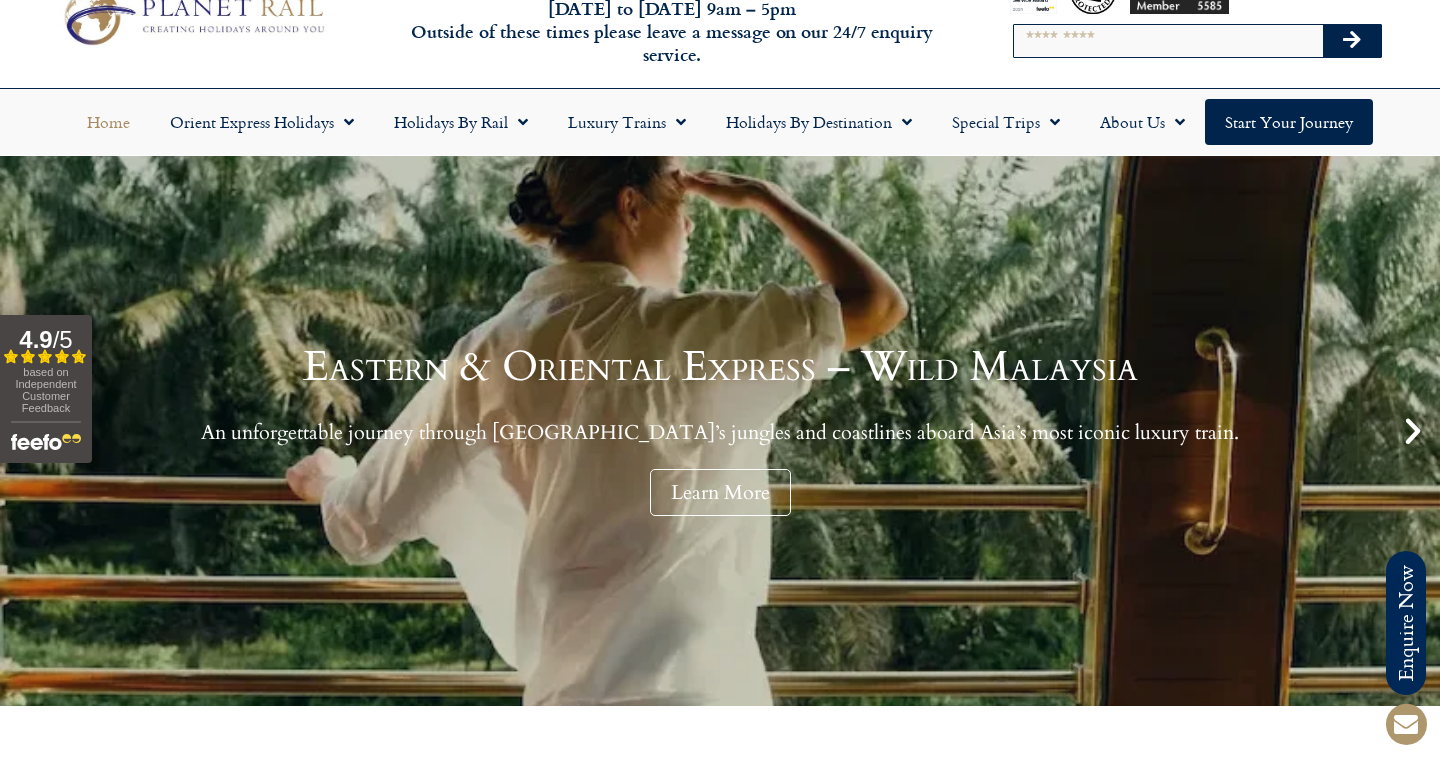 click at bounding box center (1413, 431) 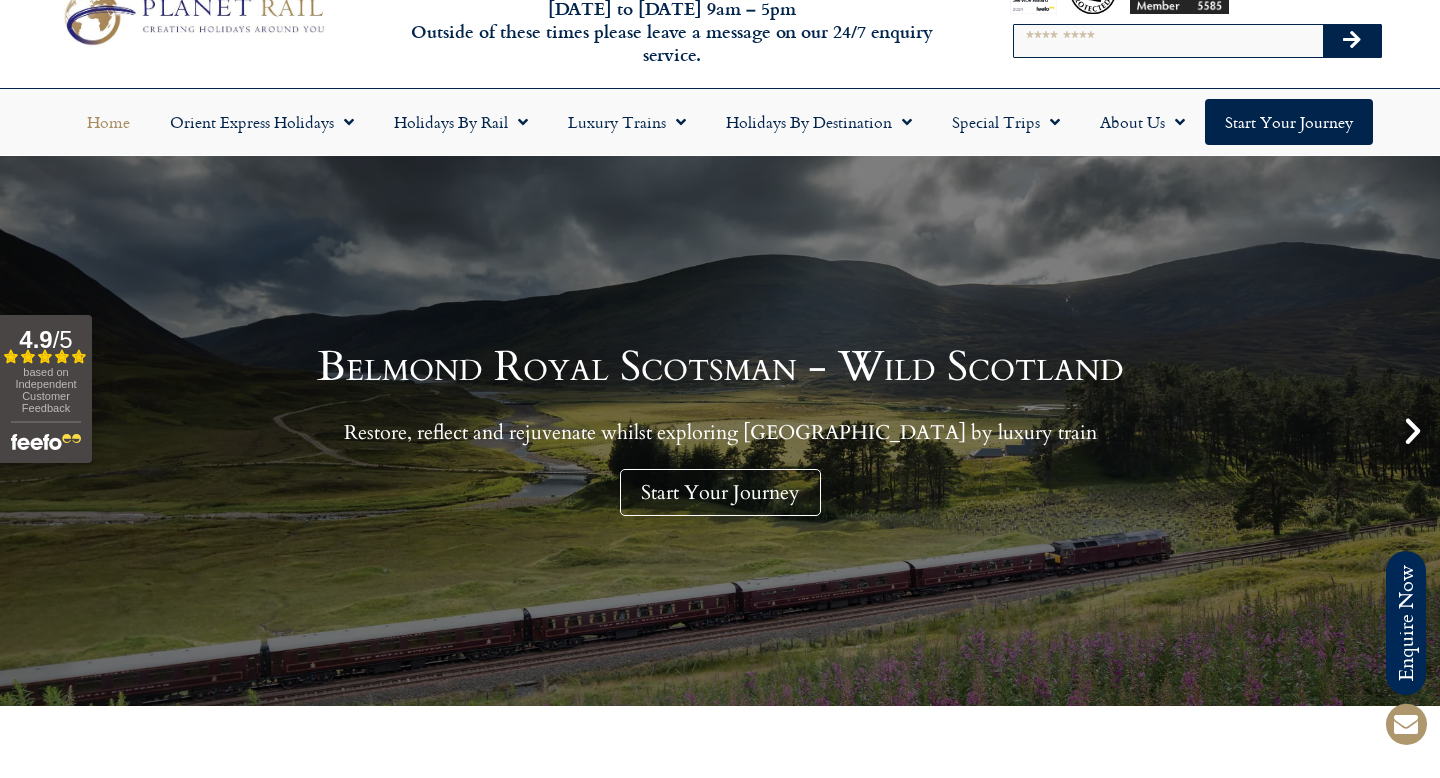 click at bounding box center [1413, 431] 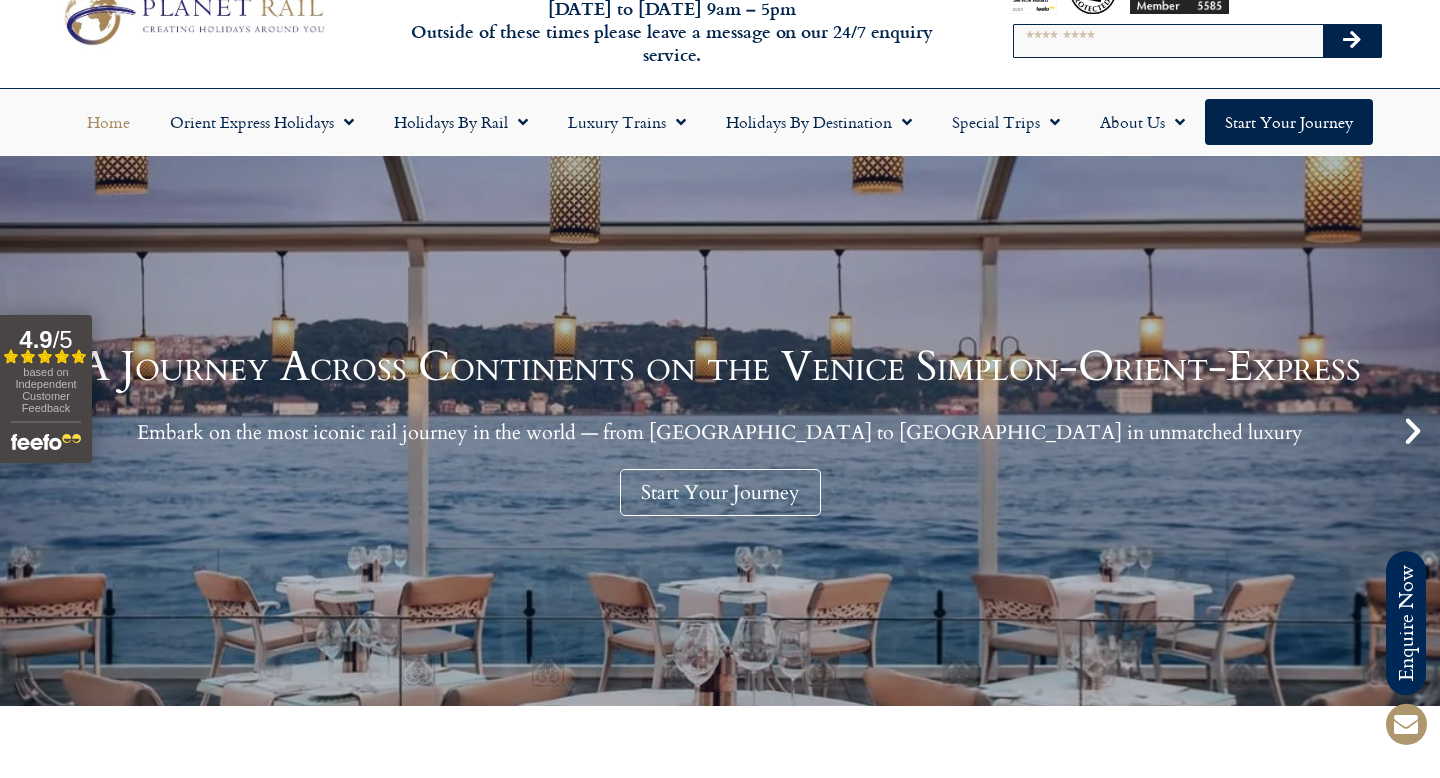 click at bounding box center (1413, 431) 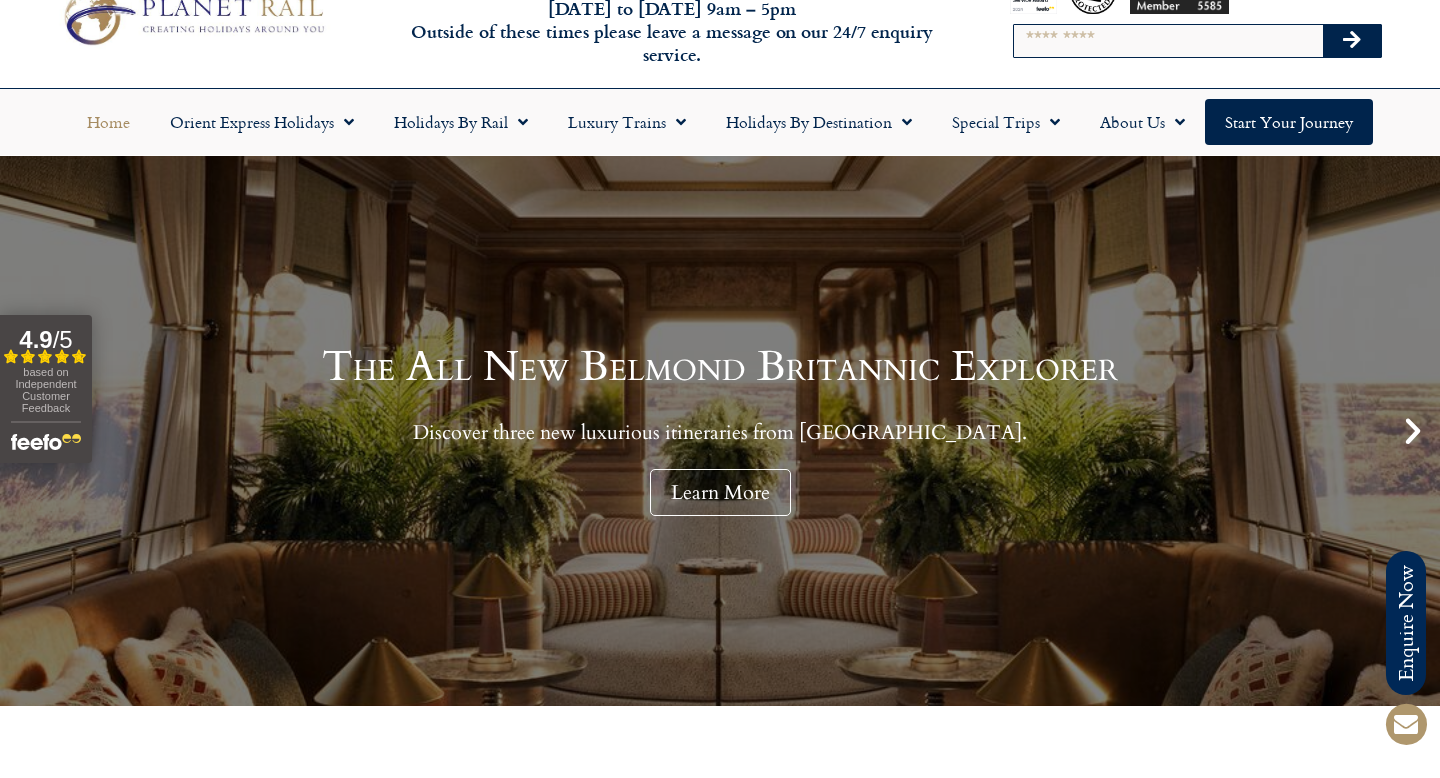 click at bounding box center (1413, 431) 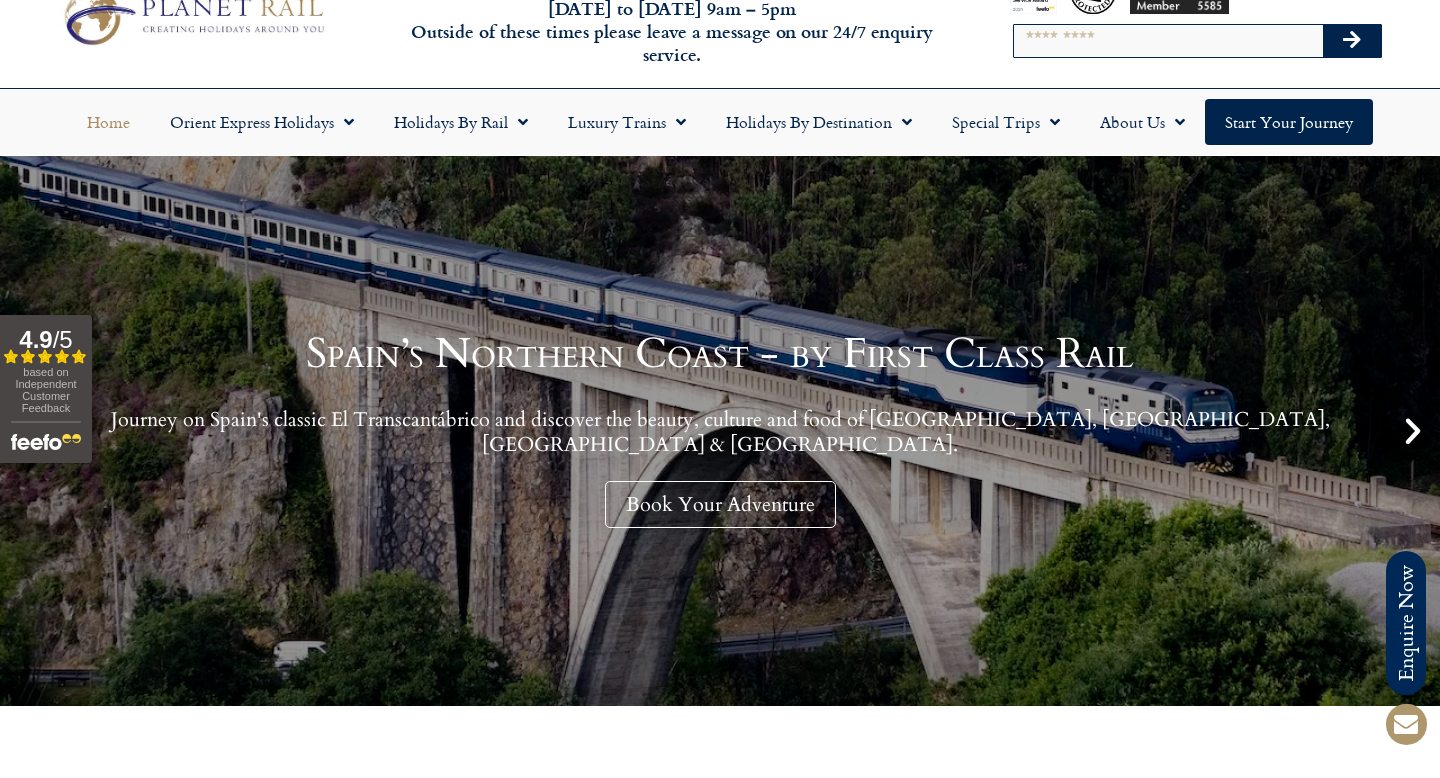 click at bounding box center (1413, 431) 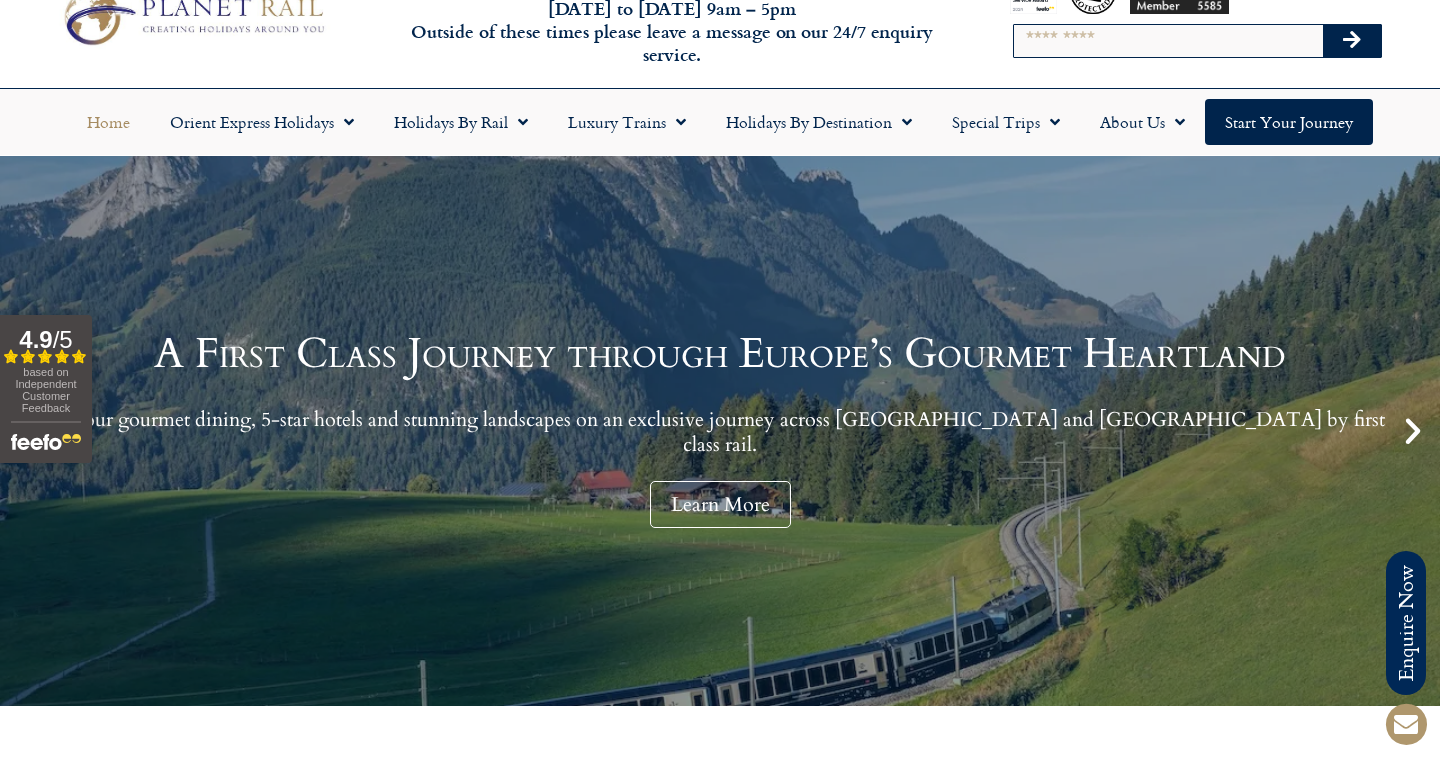 click at bounding box center [1413, 431] 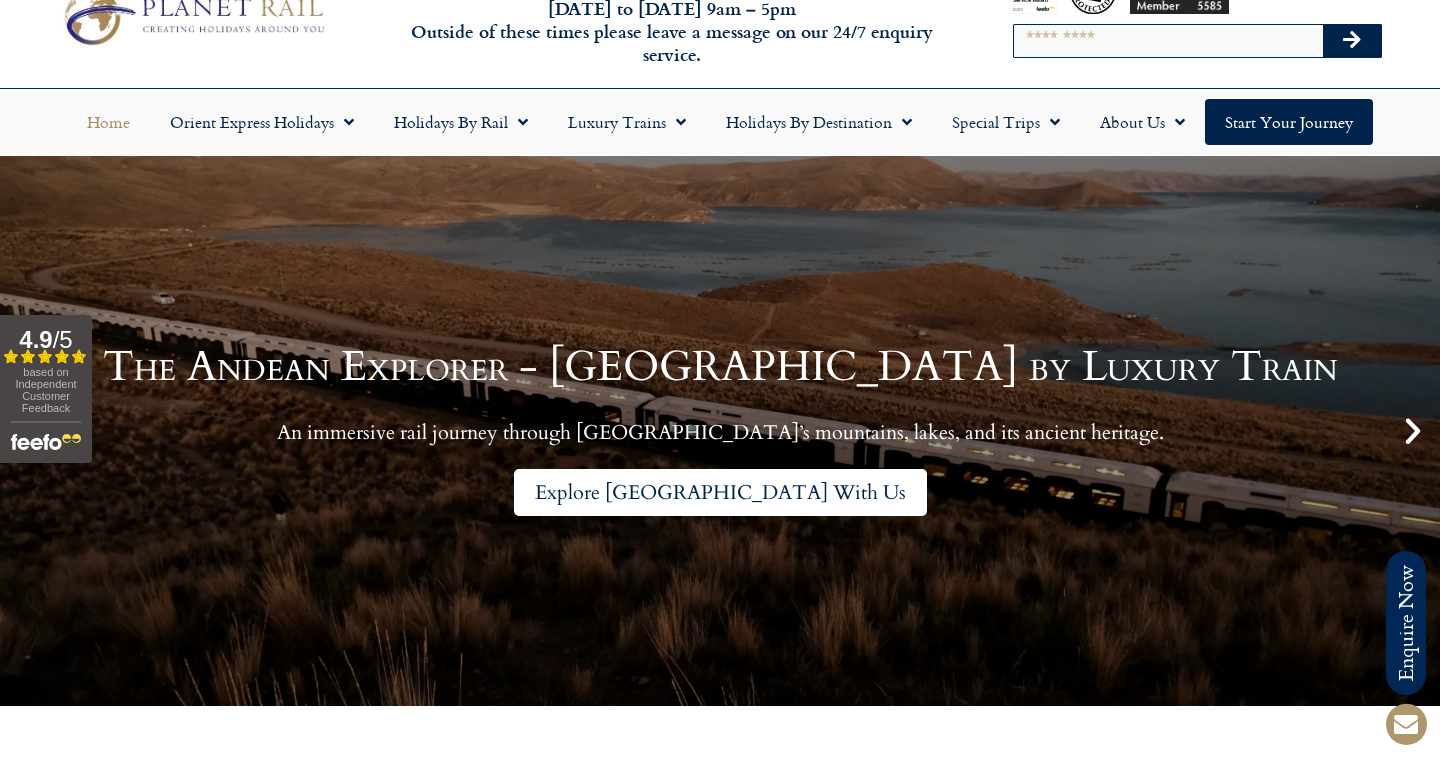 click on "Explore Peru With Us" at bounding box center [720, 492] 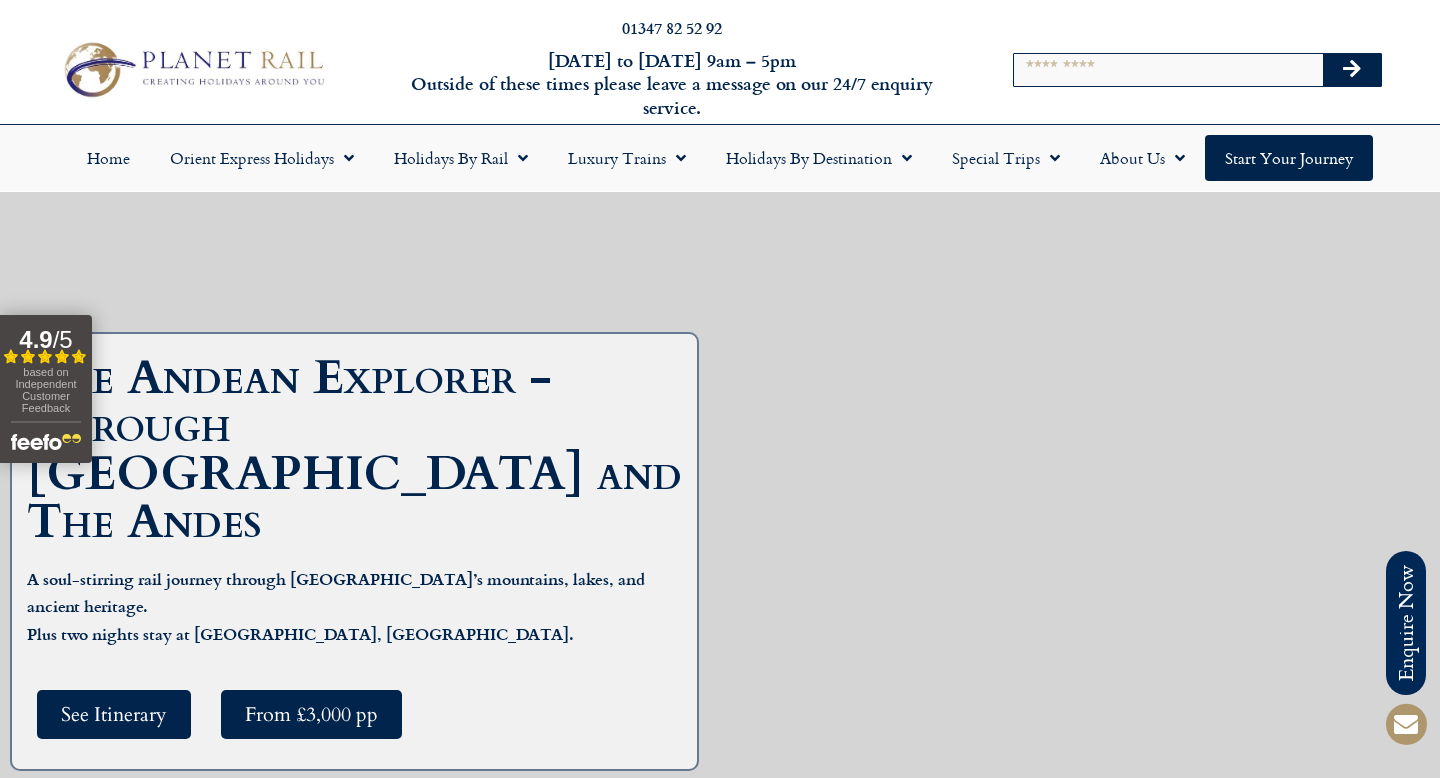scroll, scrollTop: 0, scrollLeft: 0, axis: both 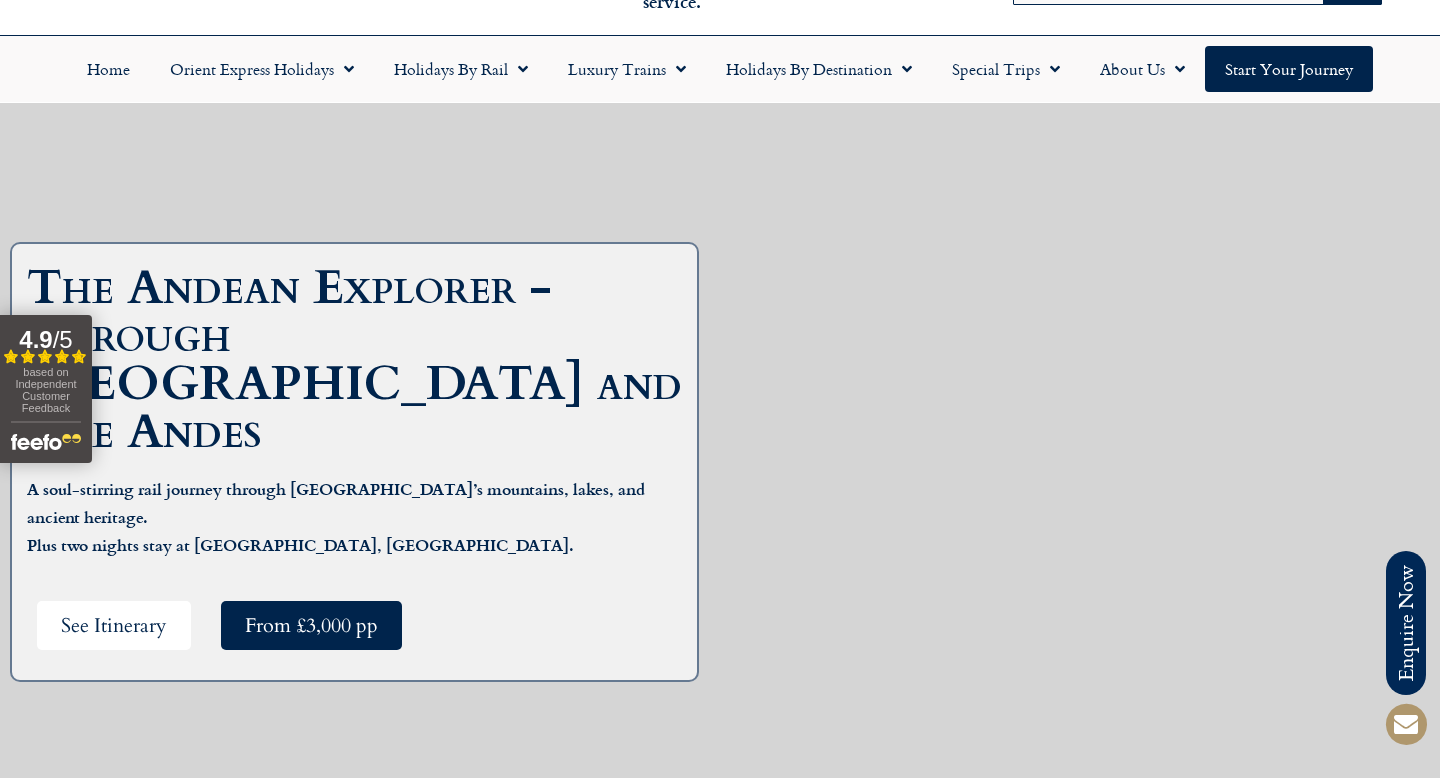 click on "See Itinerary" at bounding box center (114, 625) 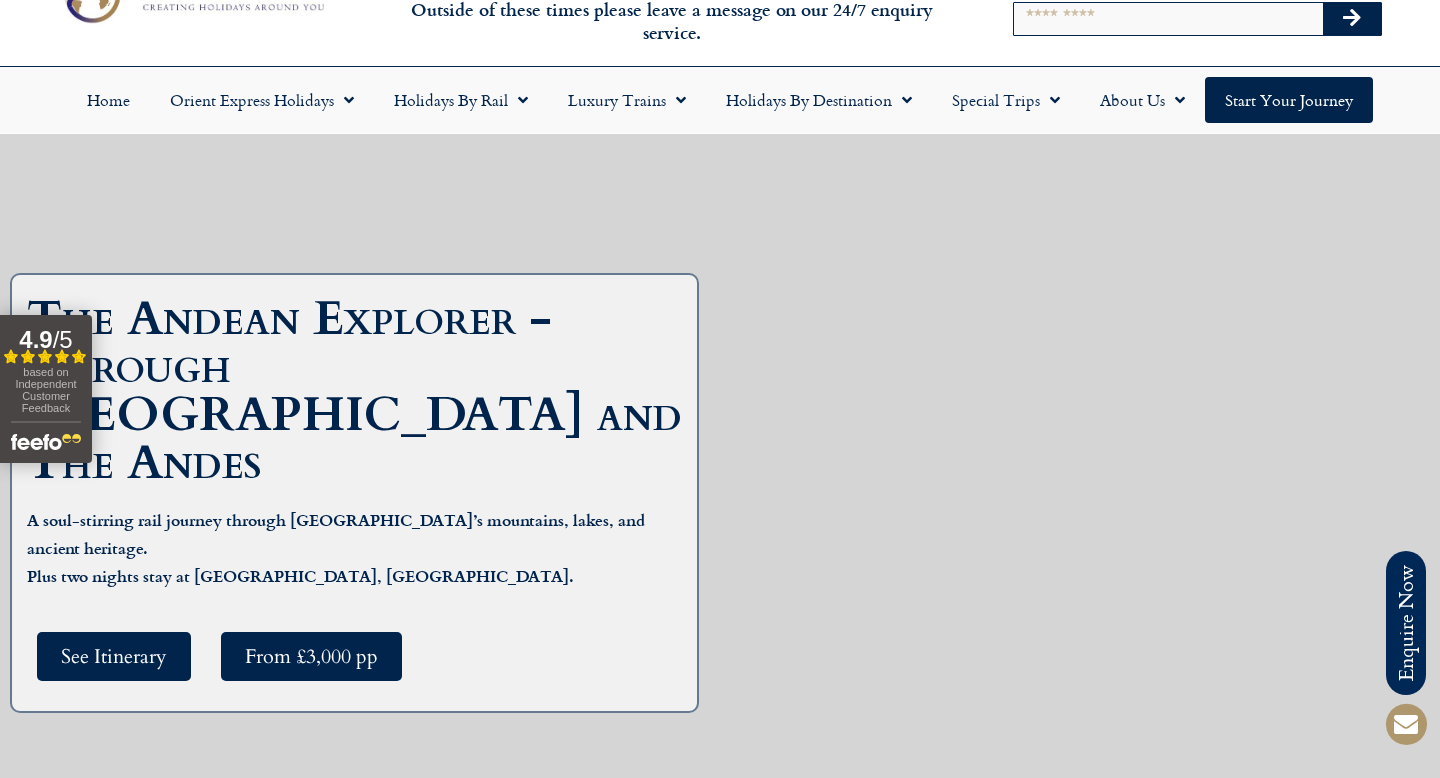 scroll, scrollTop: 0, scrollLeft: 0, axis: both 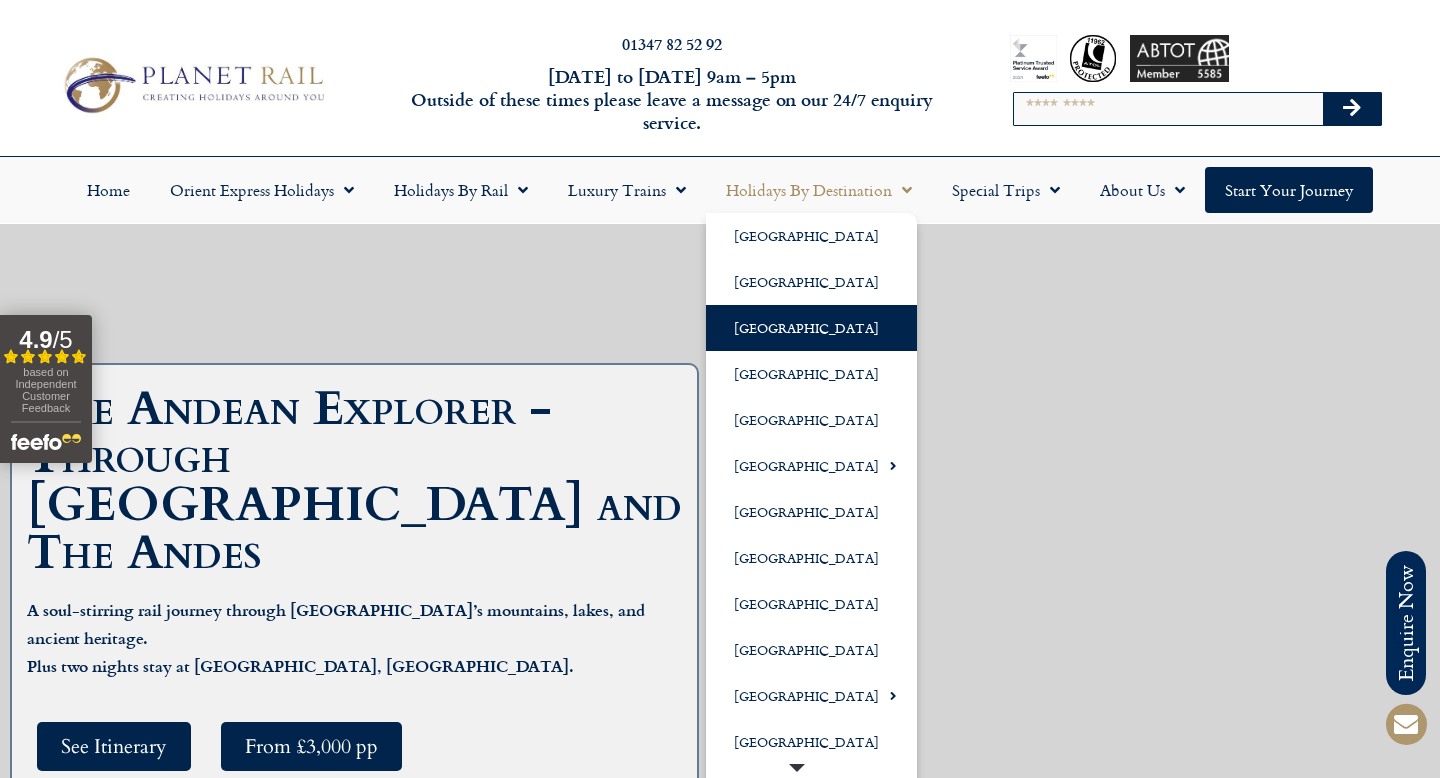 click on "[GEOGRAPHIC_DATA]" 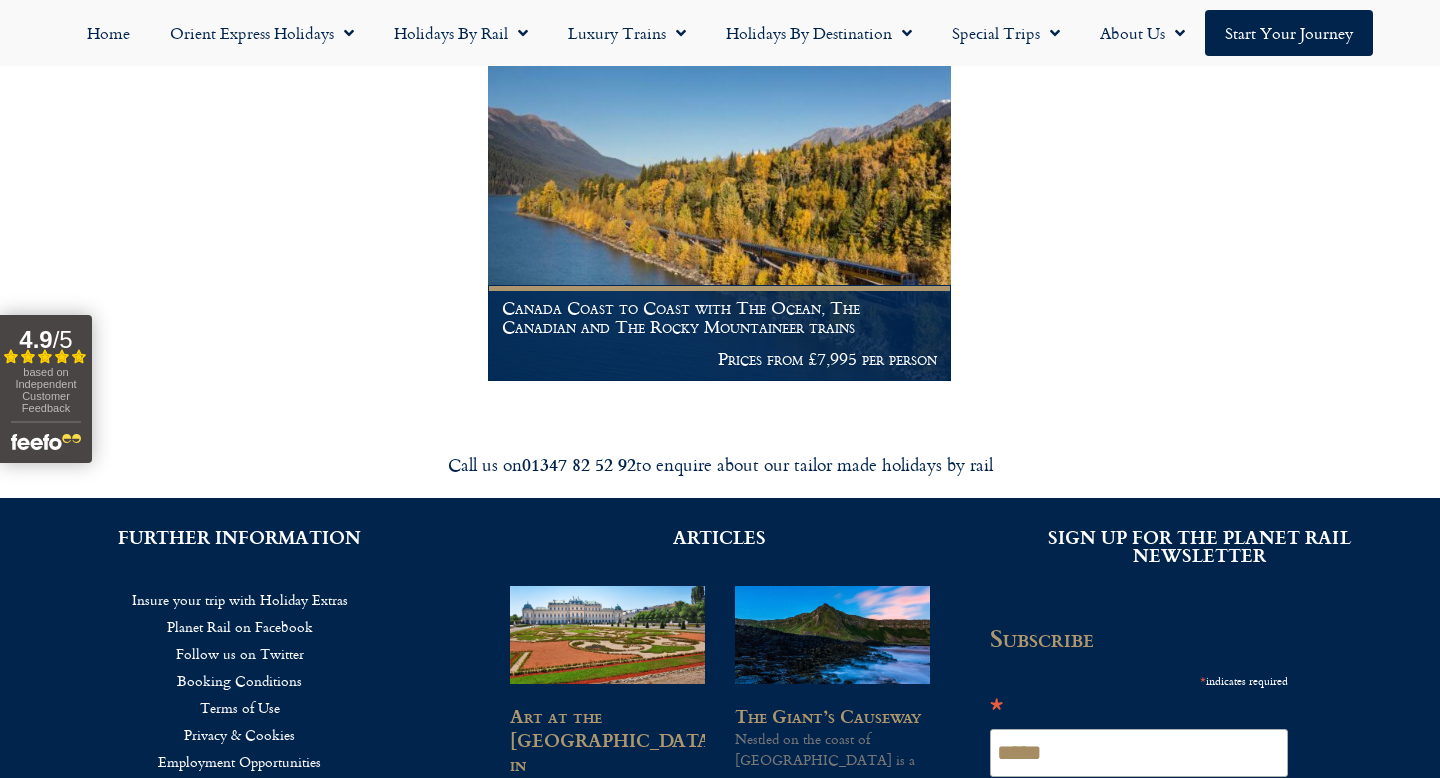 scroll, scrollTop: 488, scrollLeft: 0, axis: vertical 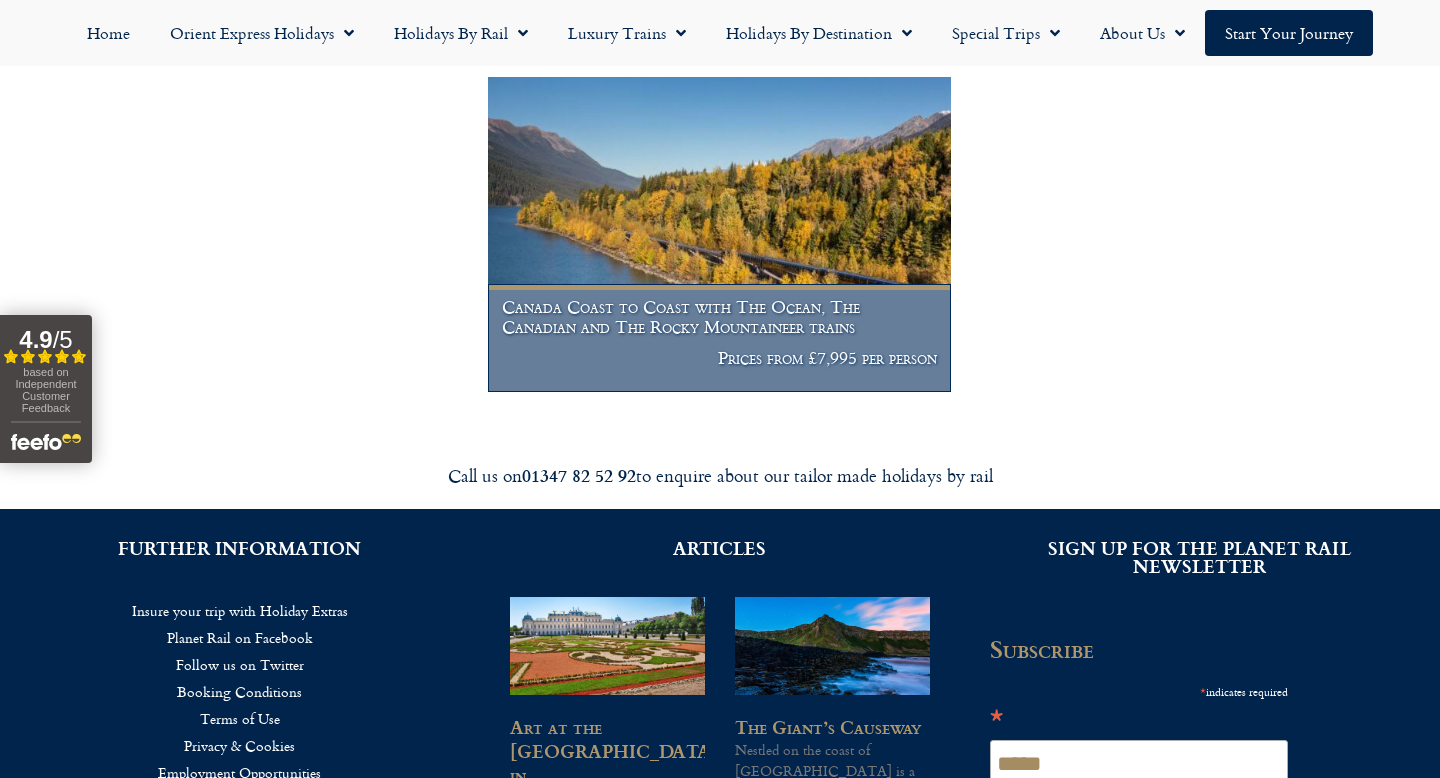 click on "Canada Coast to Coast with The Ocean, The Canadian and The Rocky Mountaineer trains" at bounding box center [719, 316] 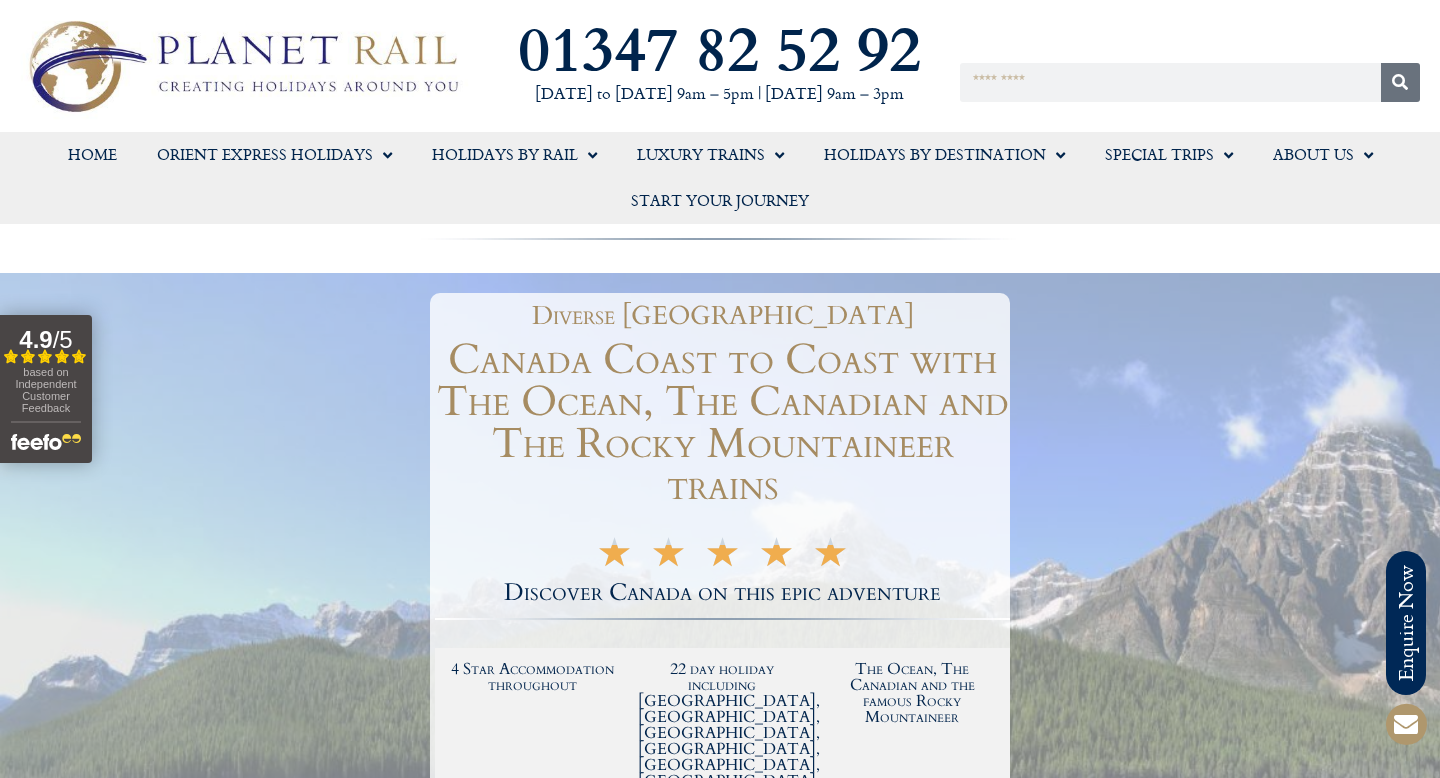 scroll, scrollTop: 0, scrollLeft: 0, axis: both 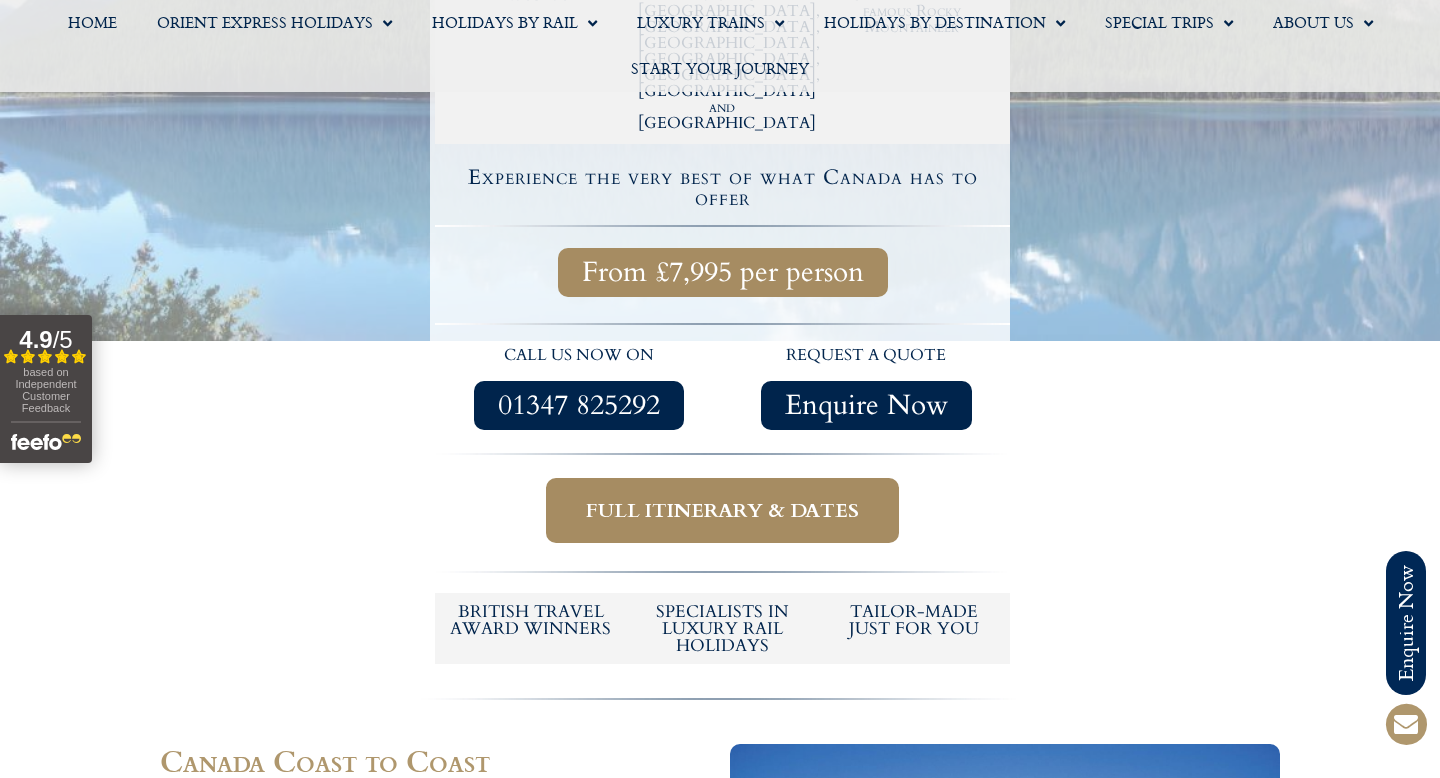 click on "Full itinerary & dates" at bounding box center (722, 510) 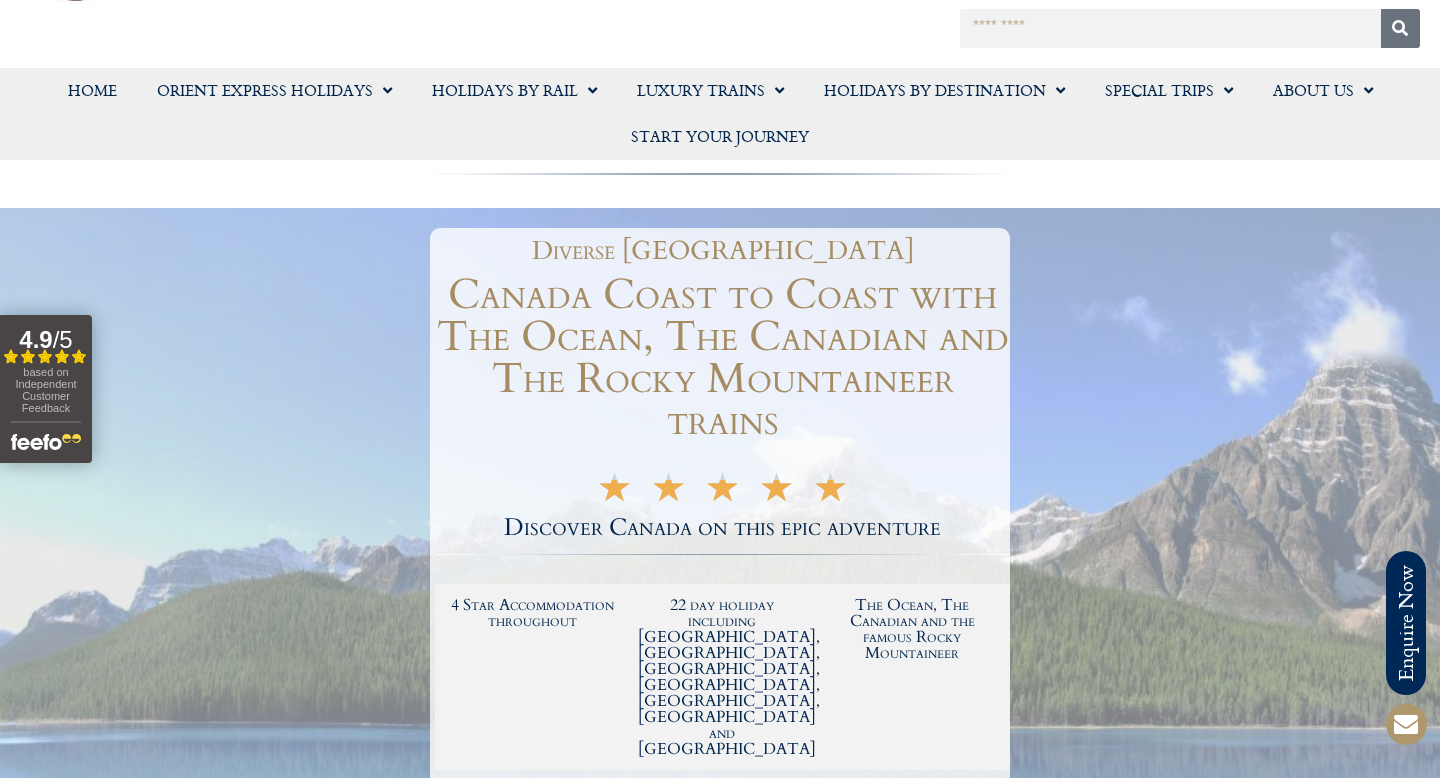 scroll, scrollTop: 0, scrollLeft: 0, axis: both 